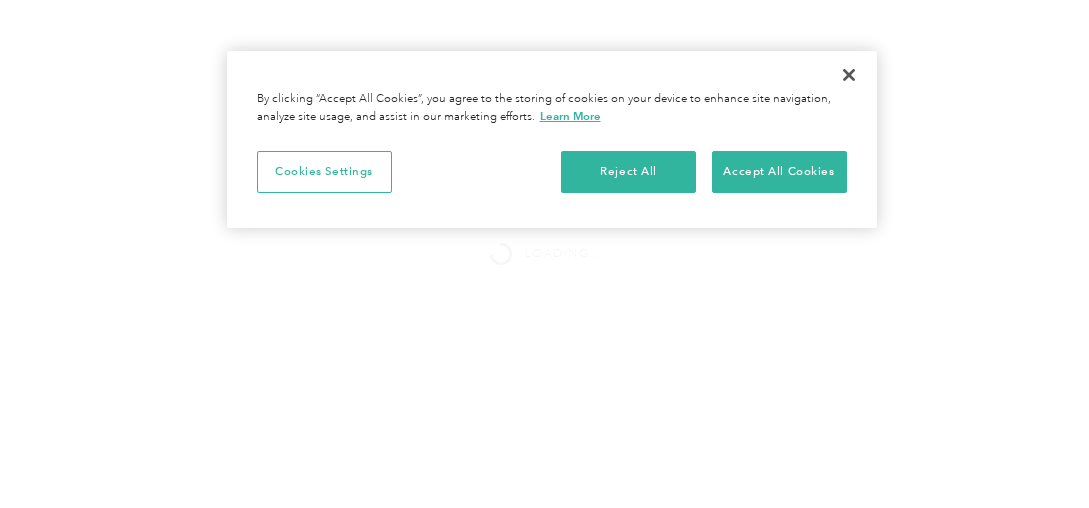 scroll, scrollTop: 0, scrollLeft: 0, axis: both 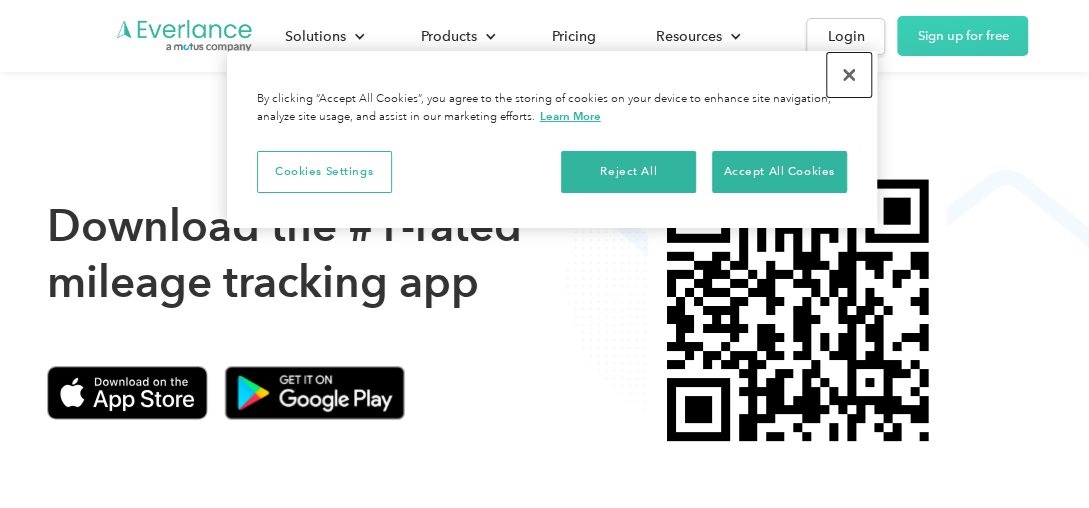 click at bounding box center [849, 75] 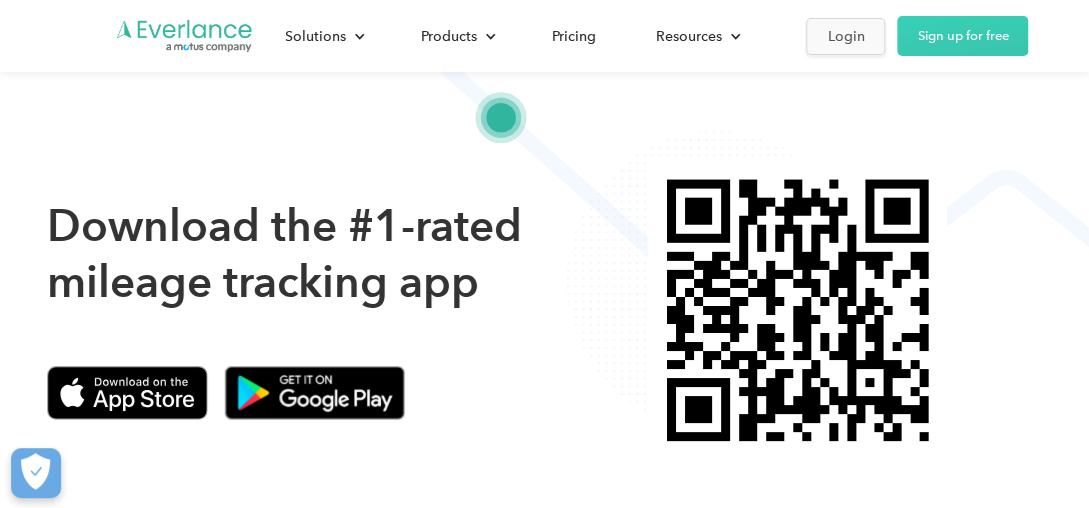 click on "Login" at bounding box center (845, 36) 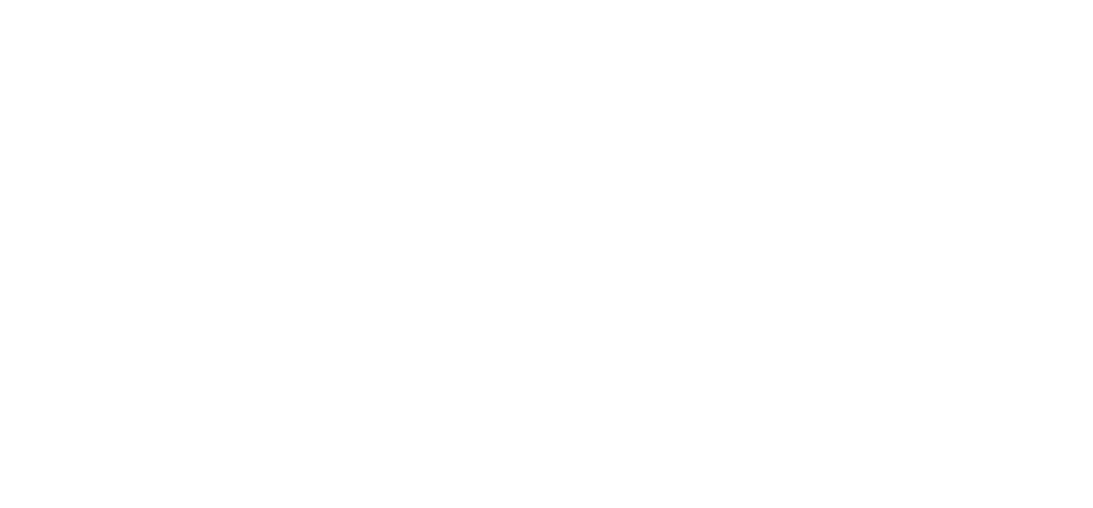 scroll, scrollTop: 0, scrollLeft: 0, axis: both 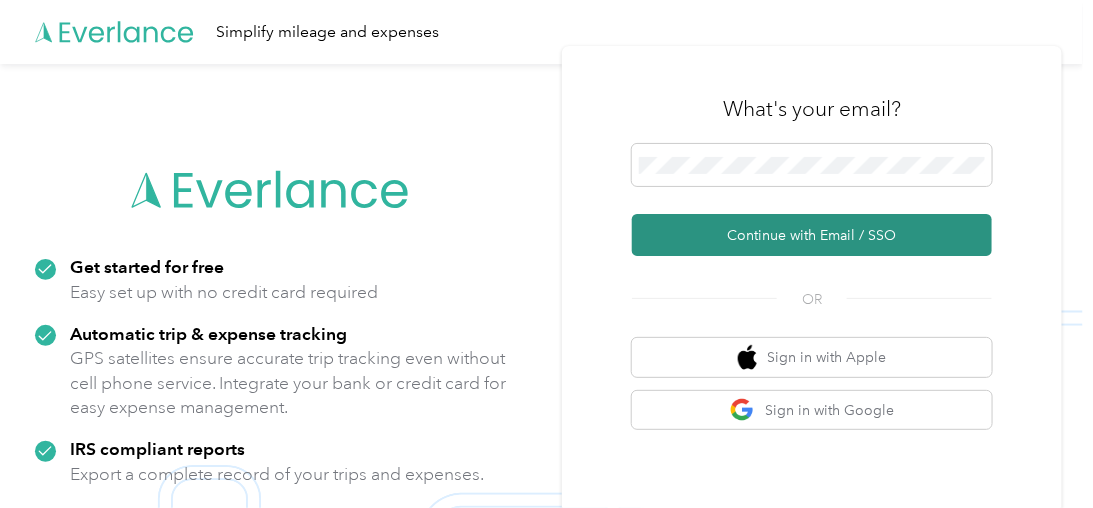 click on "Continue with Email / SSO" at bounding box center (812, 235) 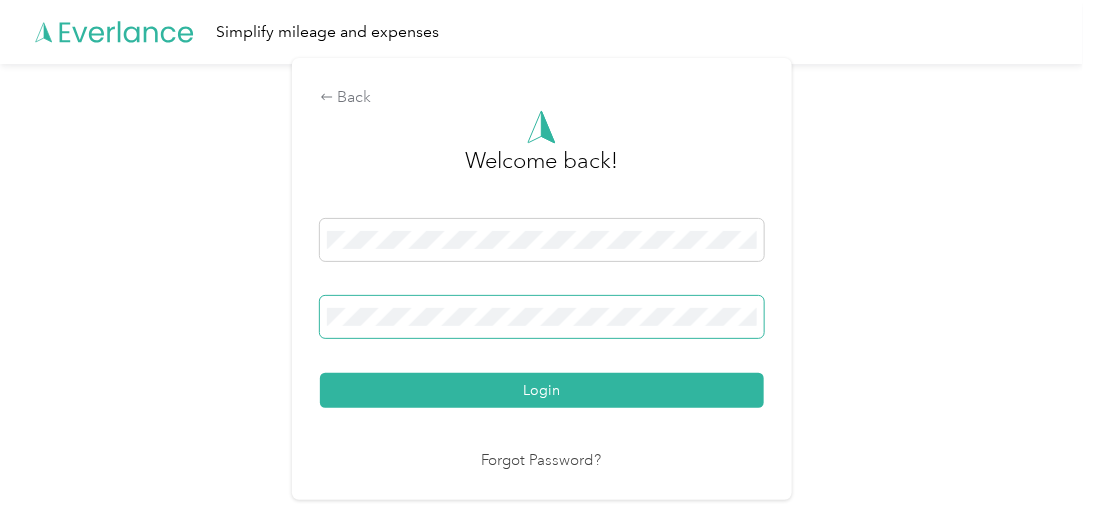 click at bounding box center (542, 317) 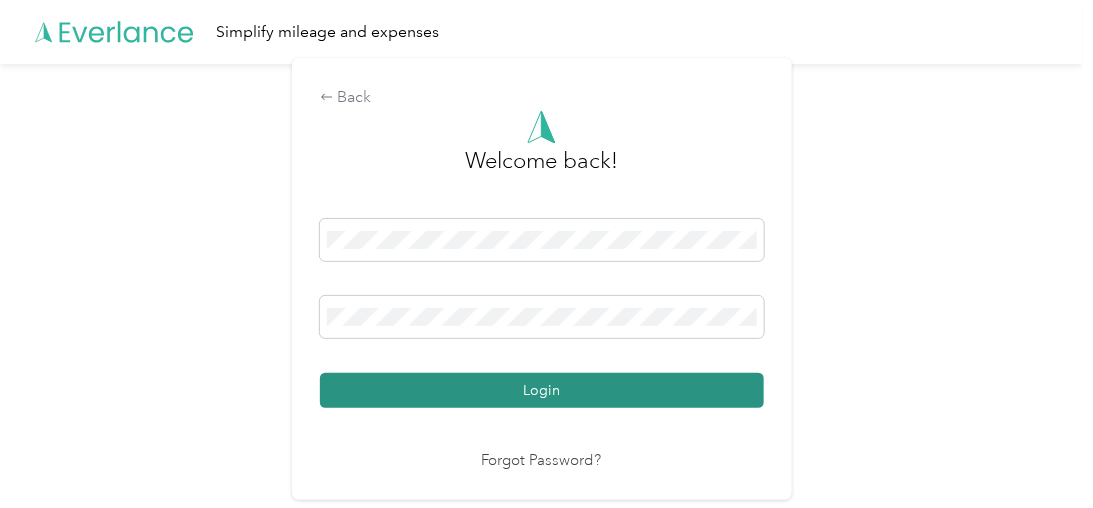 click on "Login" at bounding box center (542, 390) 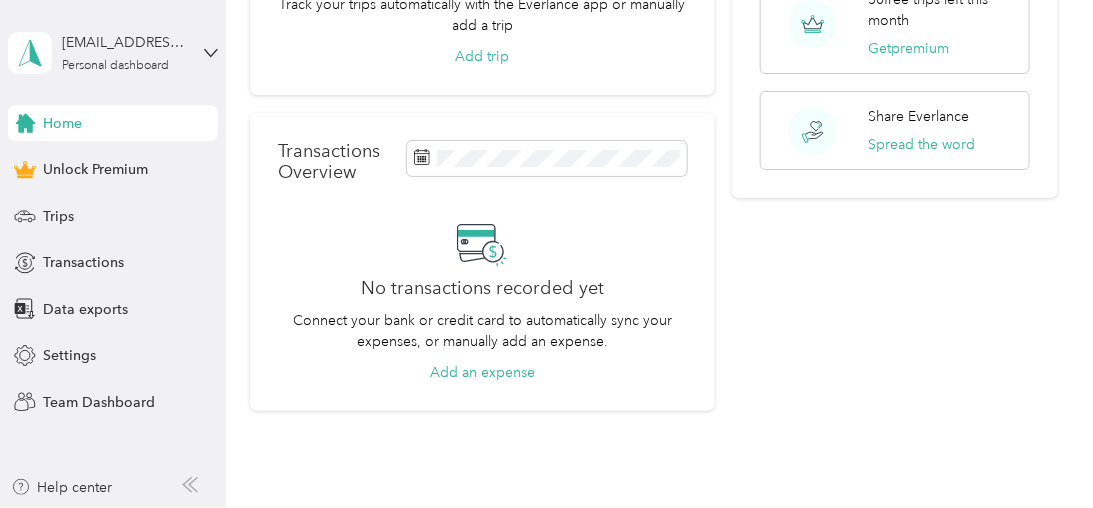 scroll, scrollTop: 0, scrollLeft: 0, axis: both 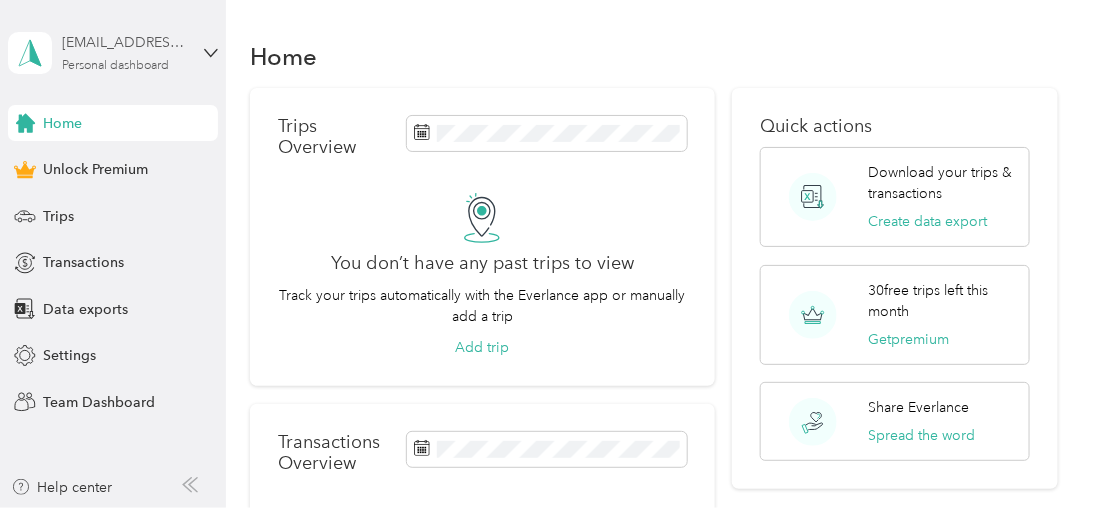 click on "Personal dashboard" at bounding box center [115, 66] 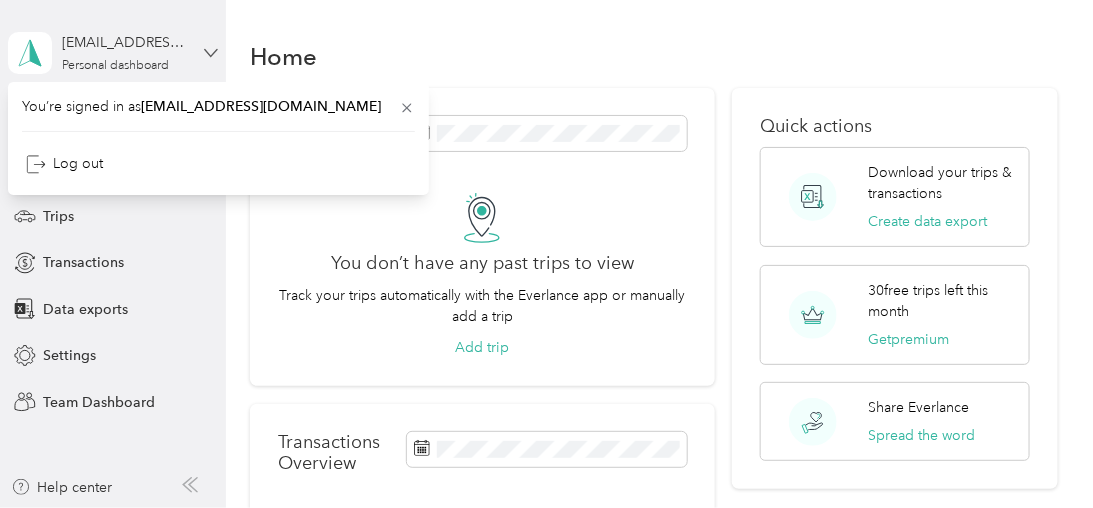 click 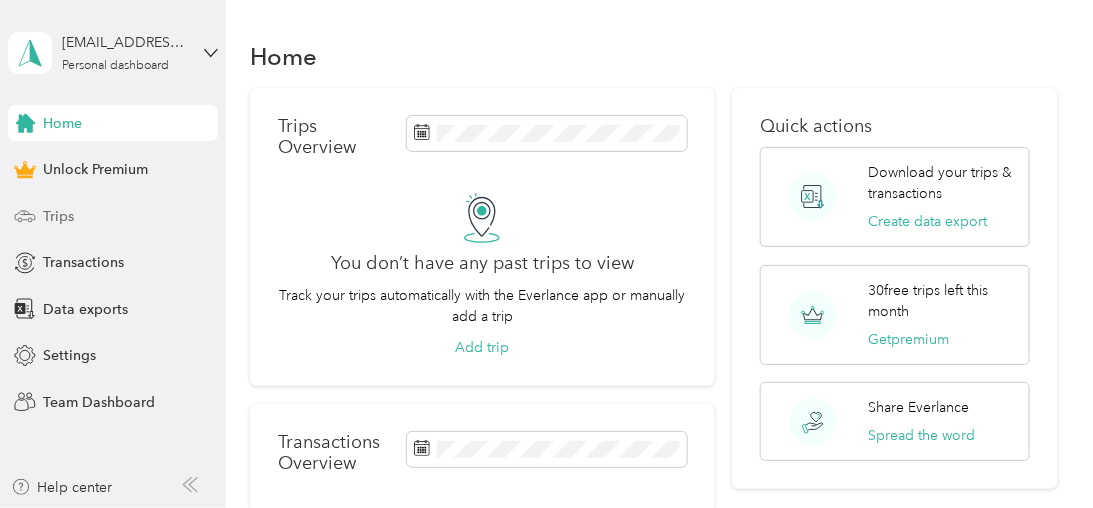 click on "Trips" at bounding box center (58, 216) 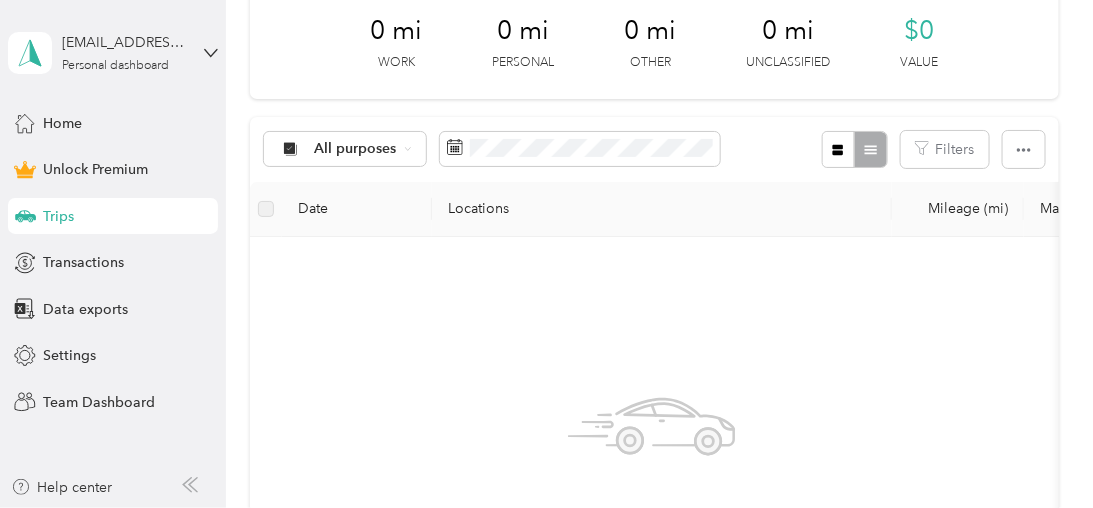 scroll, scrollTop: 300, scrollLeft: 0, axis: vertical 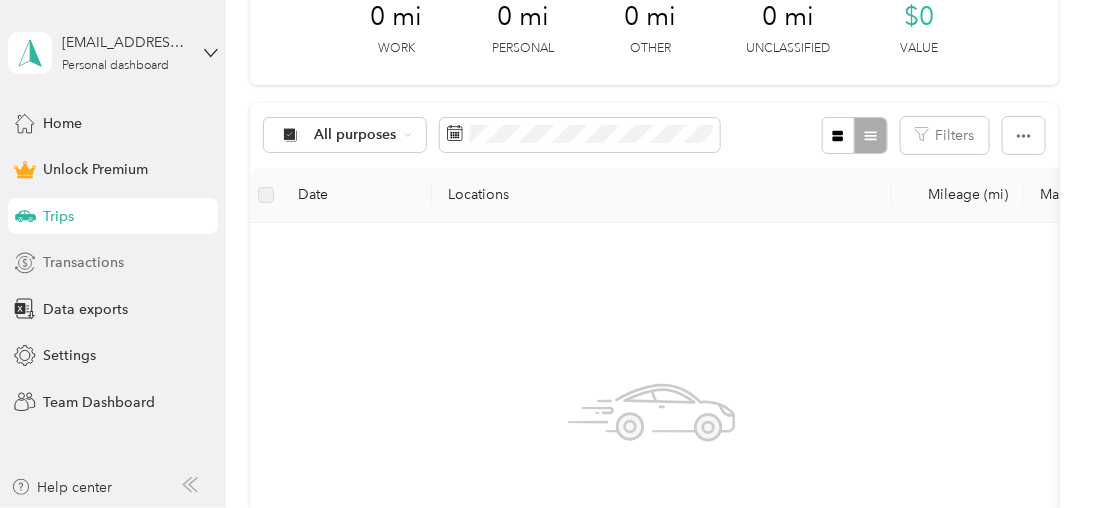 click on "Transactions" at bounding box center (83, 262) 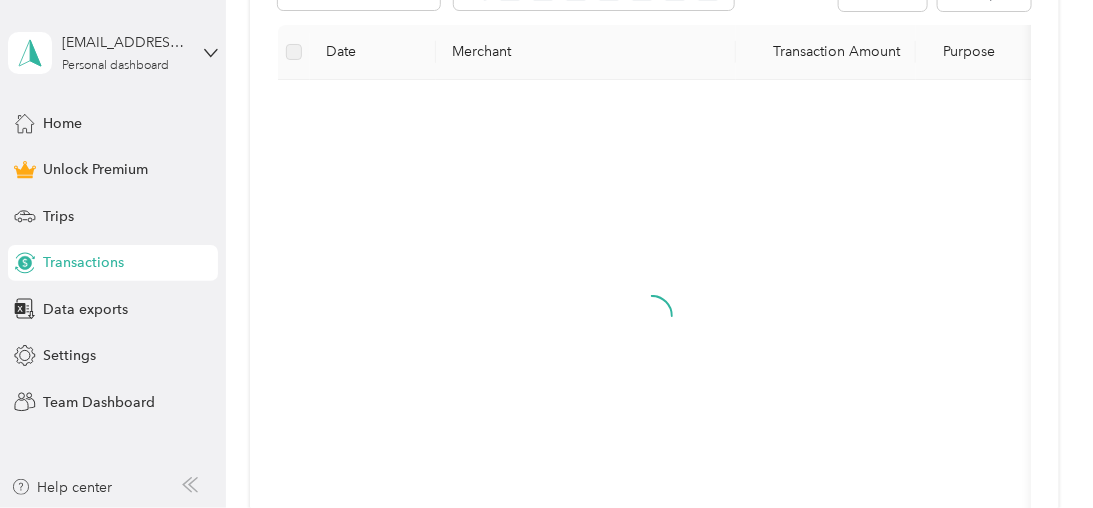 scroll, scrollTop: 300, scrollLeft: 0, axis: vertical 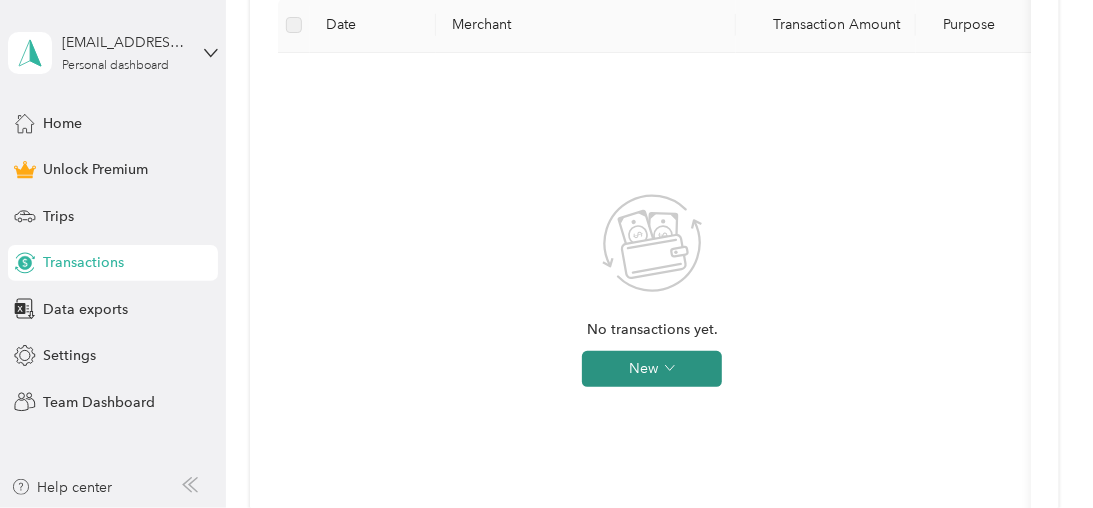 click 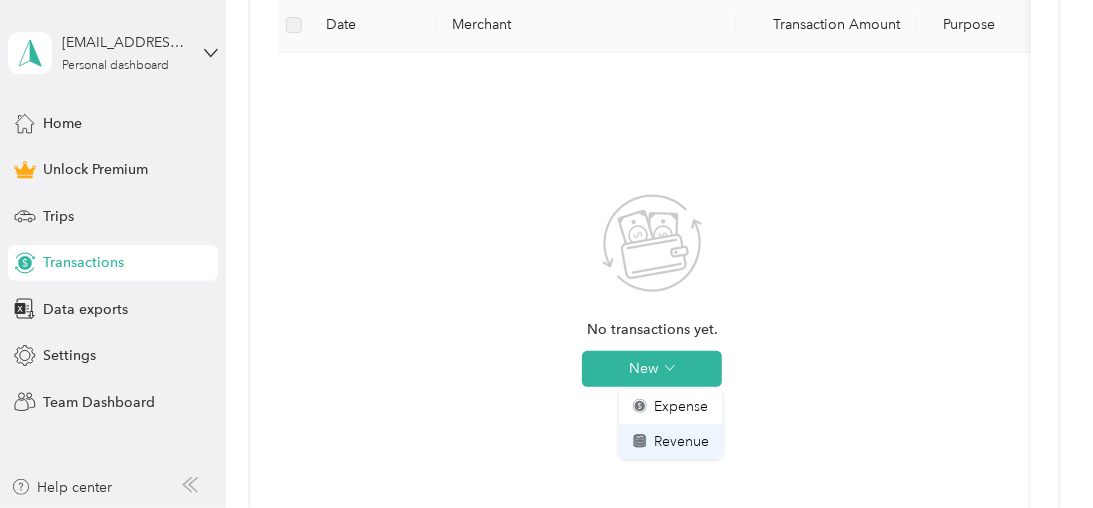 click on "Revenue" at bounding box center [681, 441] 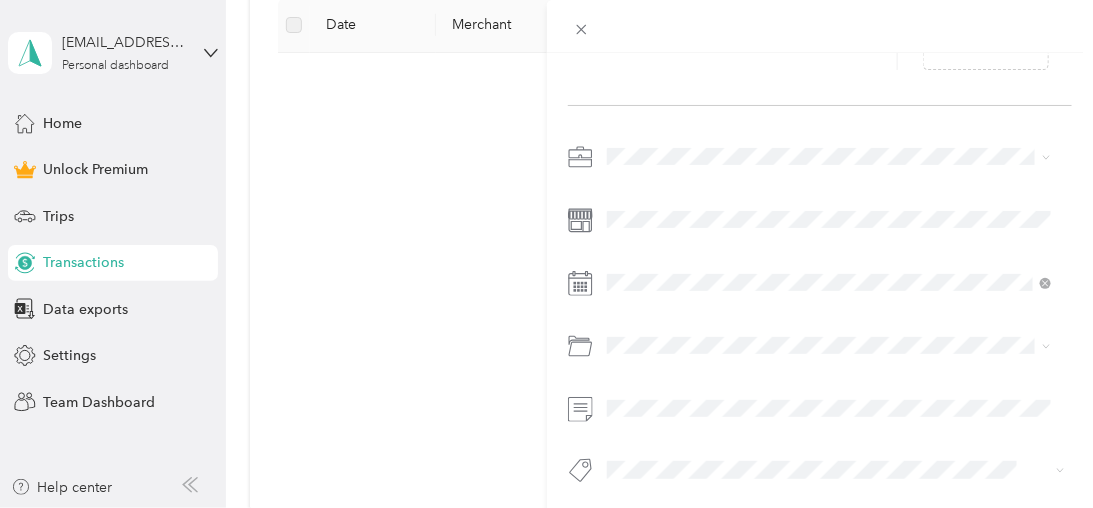 scroll, scrollTop: 214, scrollLeft: 0, axis: vertical 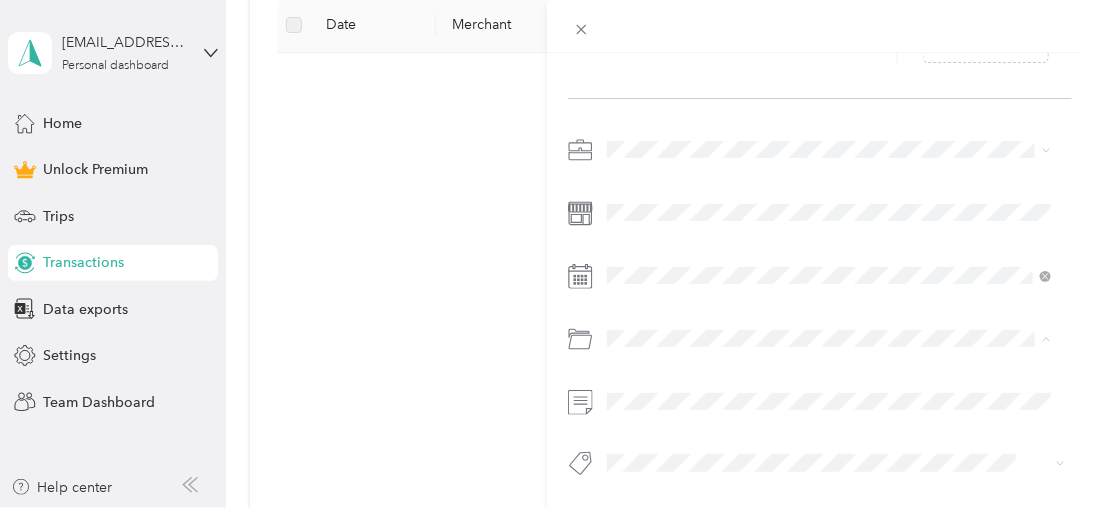 click on "This  revenue  cannot be edited because it is either under review, approved, or paid. Contact your Team Manager to edit it. New Revenue  Save + Add receipt" at bounding box center [546, 254] 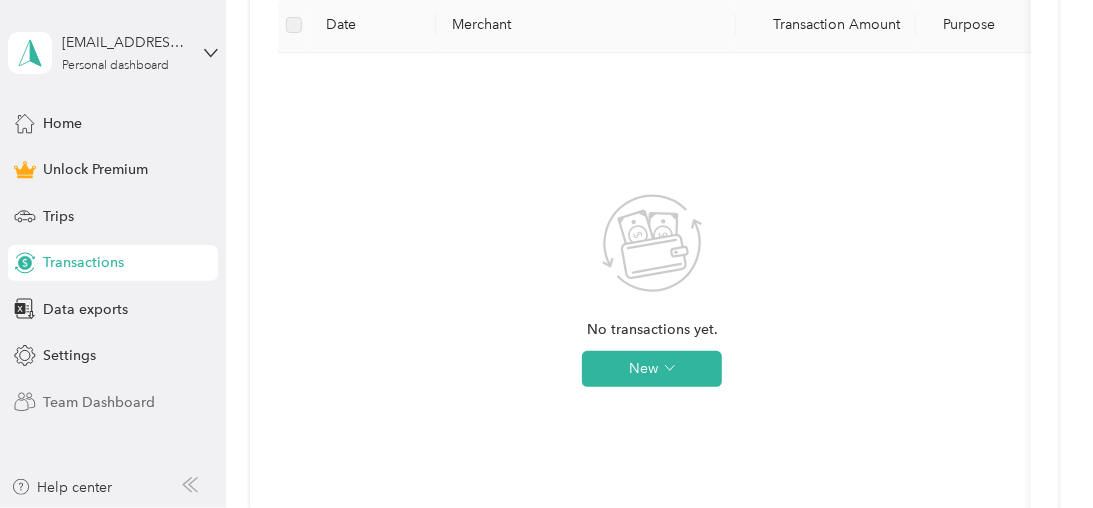 click on "Team Dashboard" at bounding box center (99, 402) 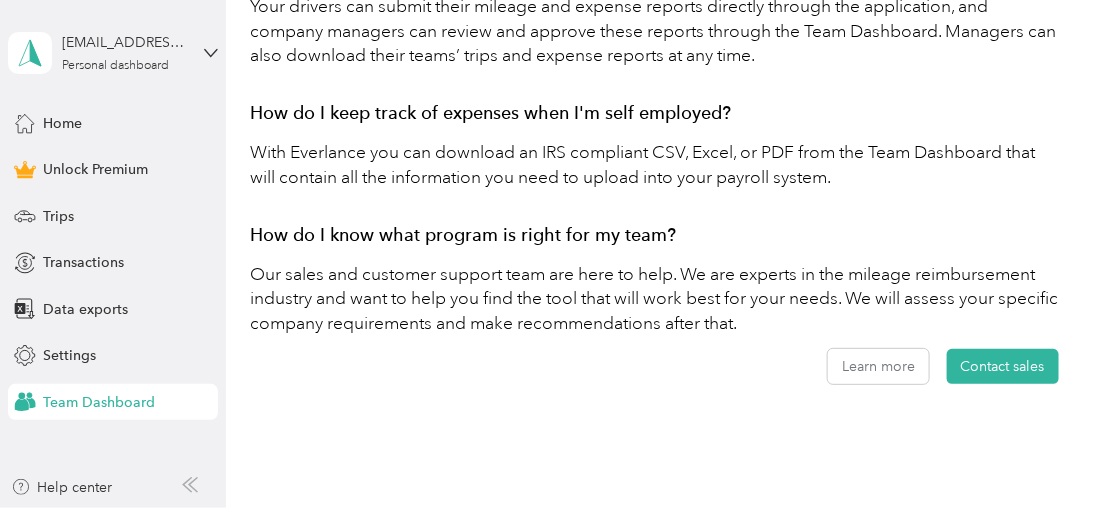 scroll, scrollTop: 1756, scrollLeft: 0, axis: vertical 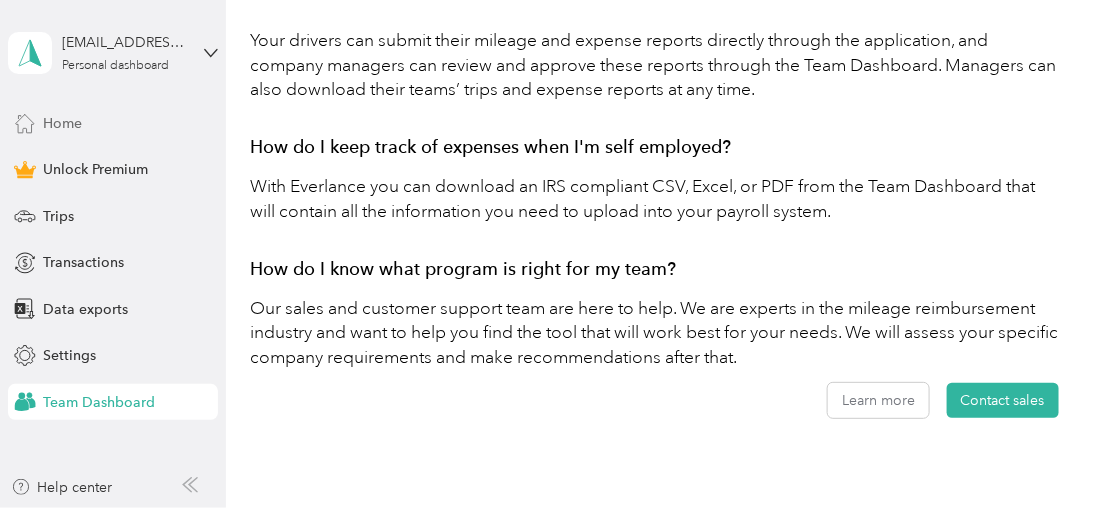 click on "Home" at bounding box center [62, 123] 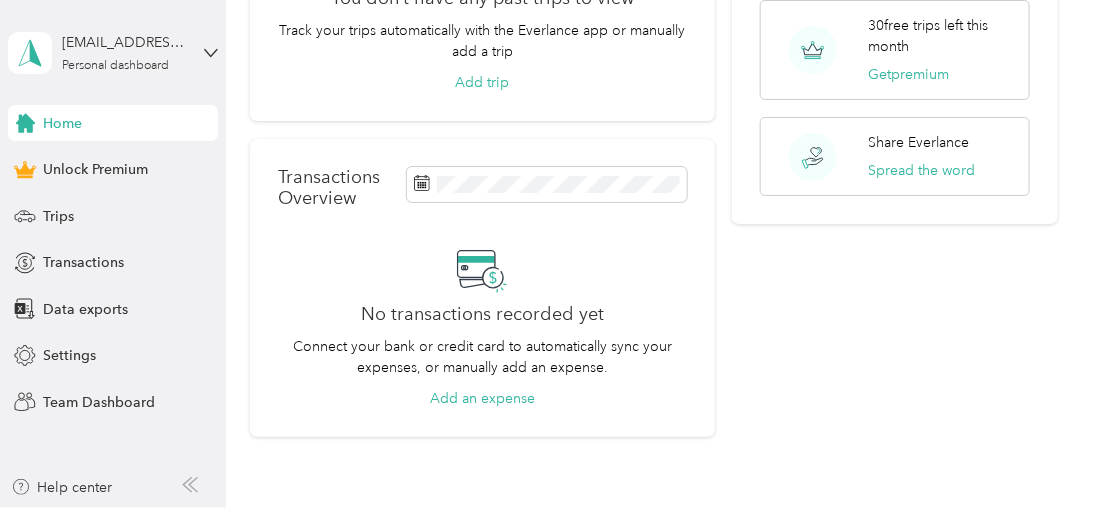 scroll, scrollTop: 300, scrollLeft: 0, axis: vertical 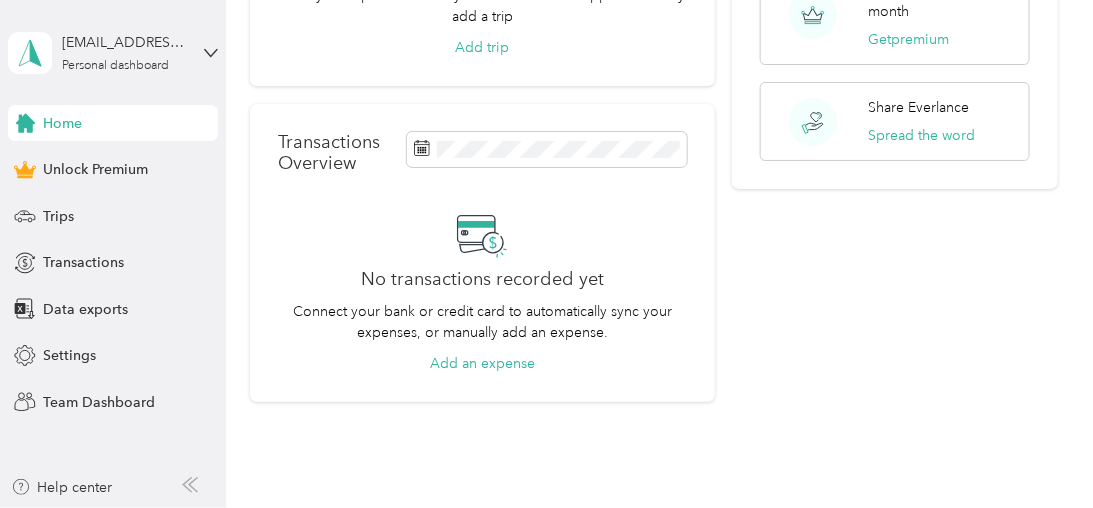 click 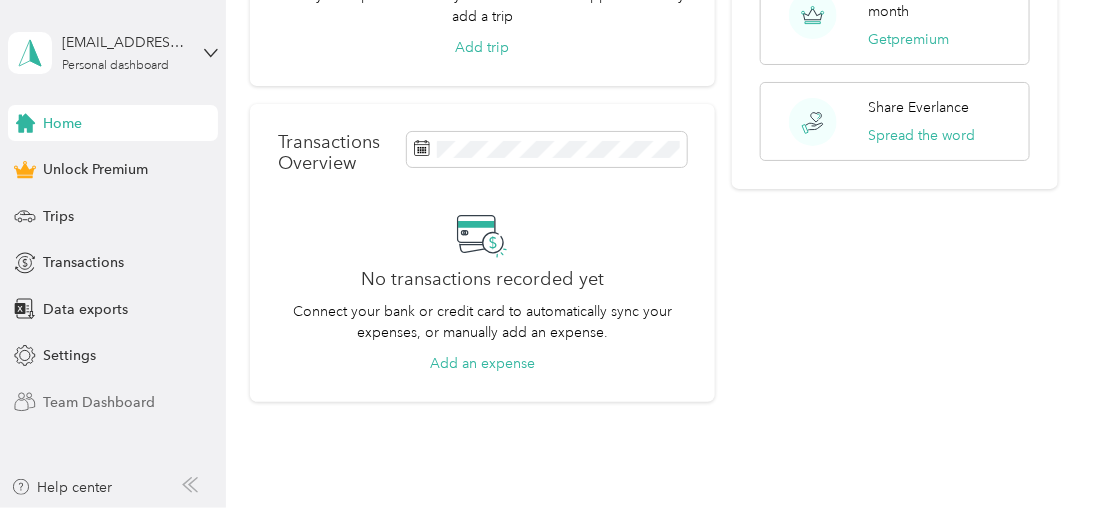 click on "Team Dashboard" at bounding box center (99, 402) 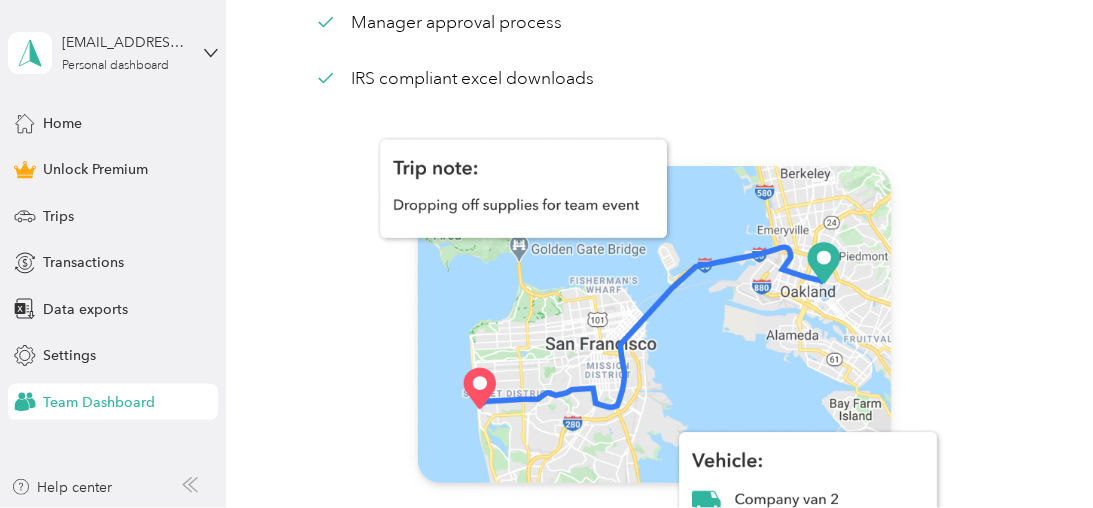 click at bounding box center [654, 337] 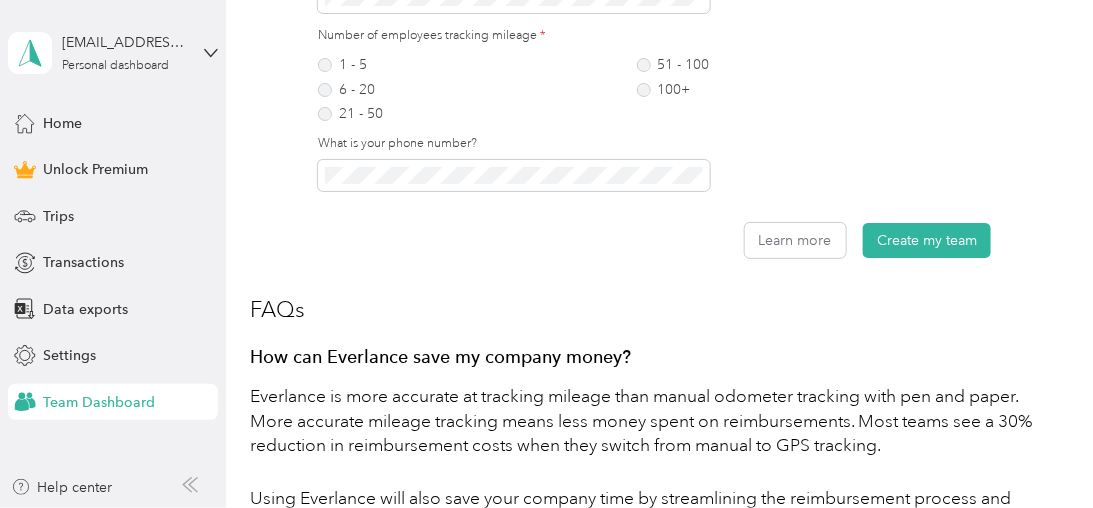 scroll, scrollTop: 400, scrollLeft: 0, axis: vertical 